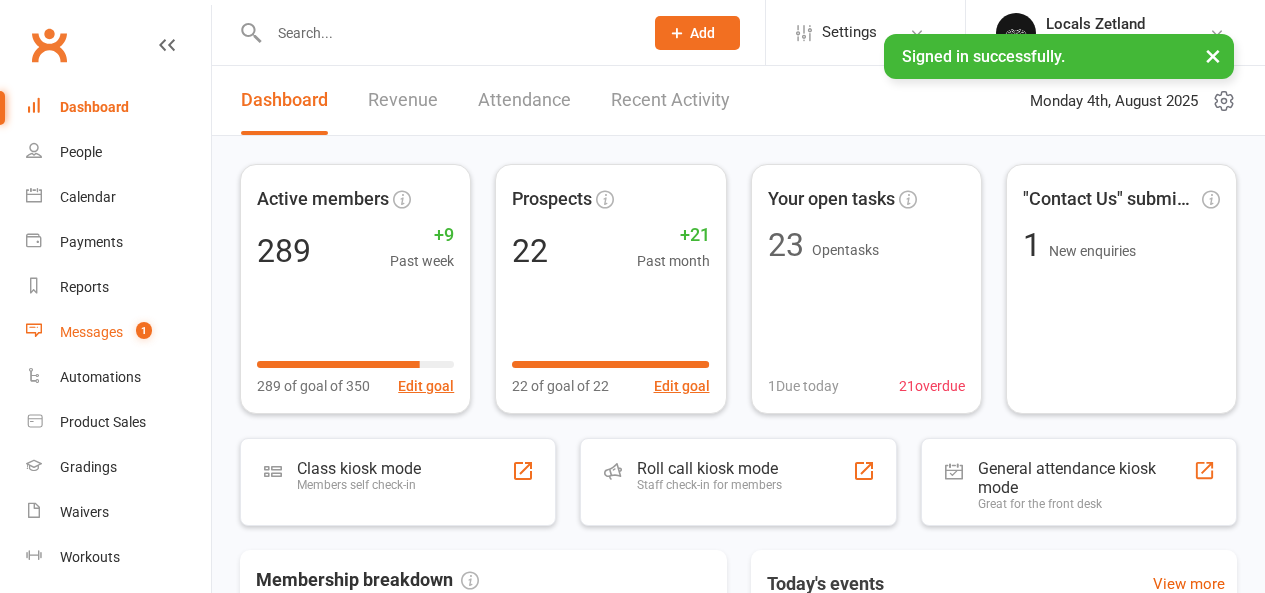 scroll, scrollTop: 0, scrollLeft: 0, axis: both 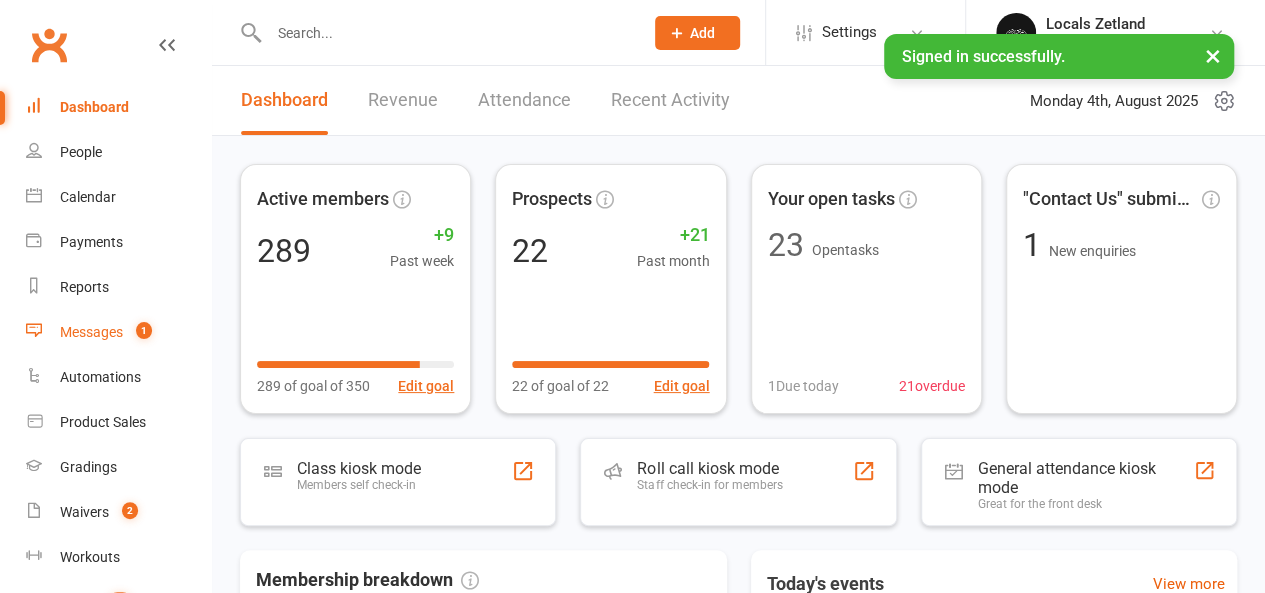 click on "Messages" at bounding box center [91, 332] 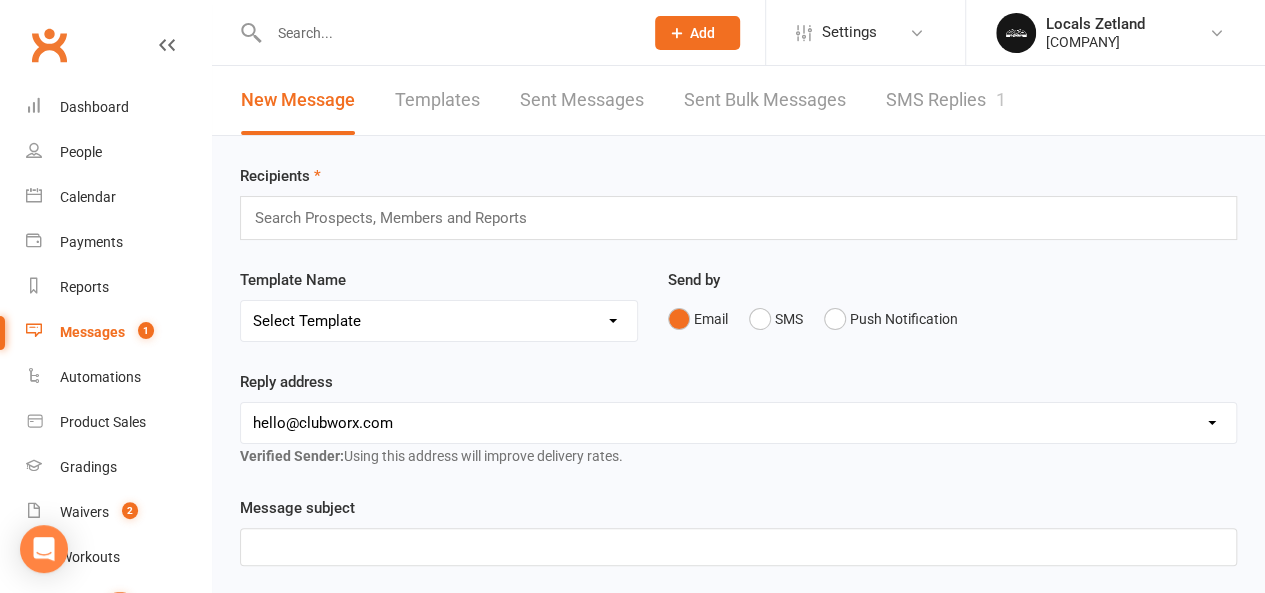 click on "SMS Replies  1" at bounding box center [946, 100] 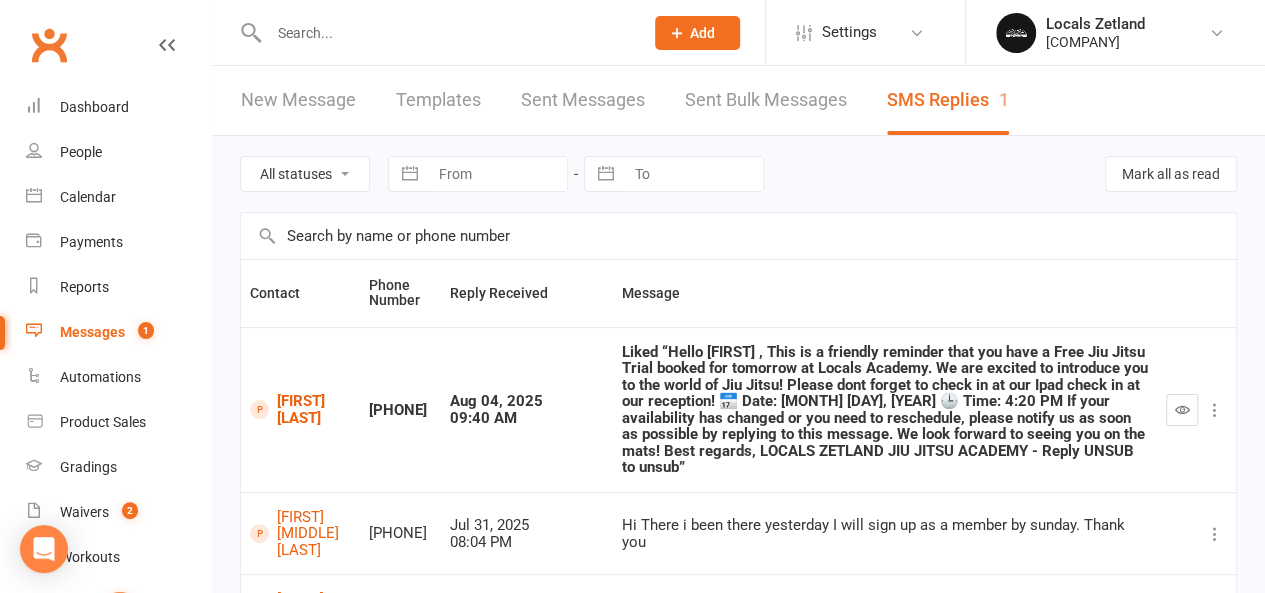 scroll, scrollTop: 100, scrollLeft: 0, axis: vertical 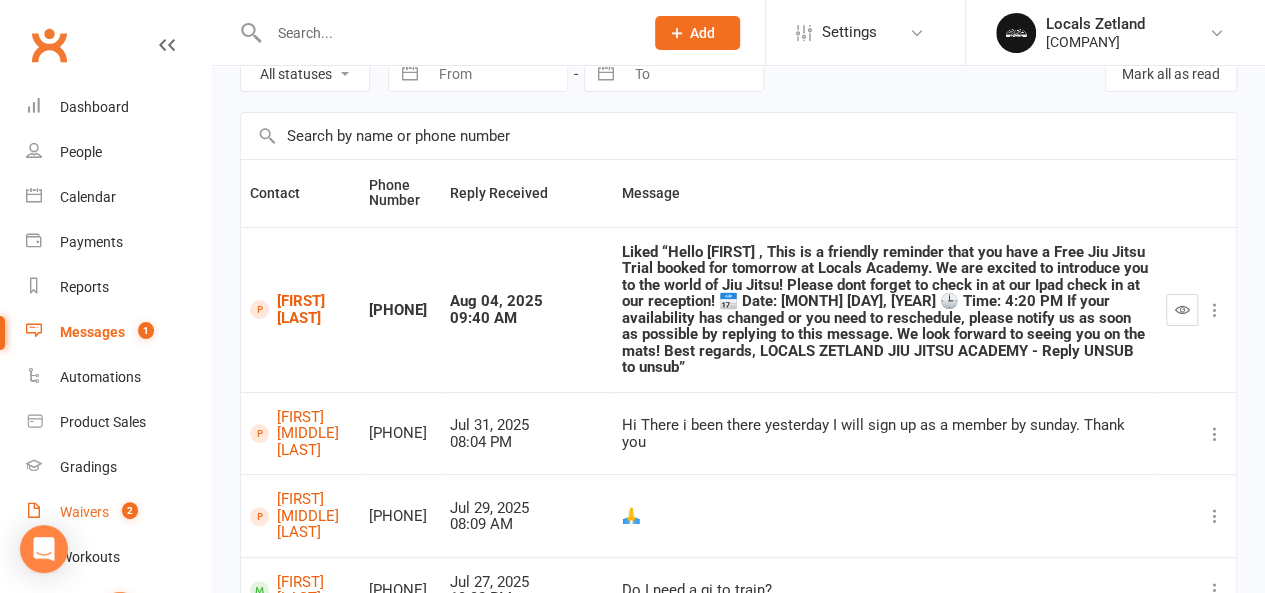 click on "2" at bounding box center [130, 510] 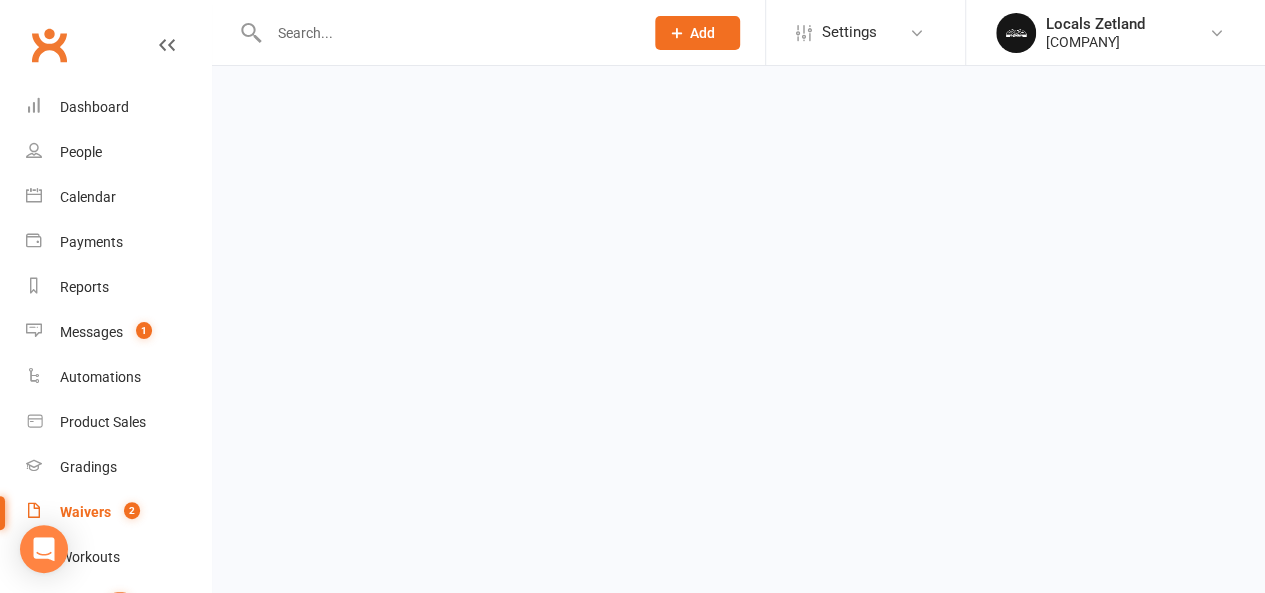 scroll, scrollTop: 0, scrollLeft: 0, axis: both 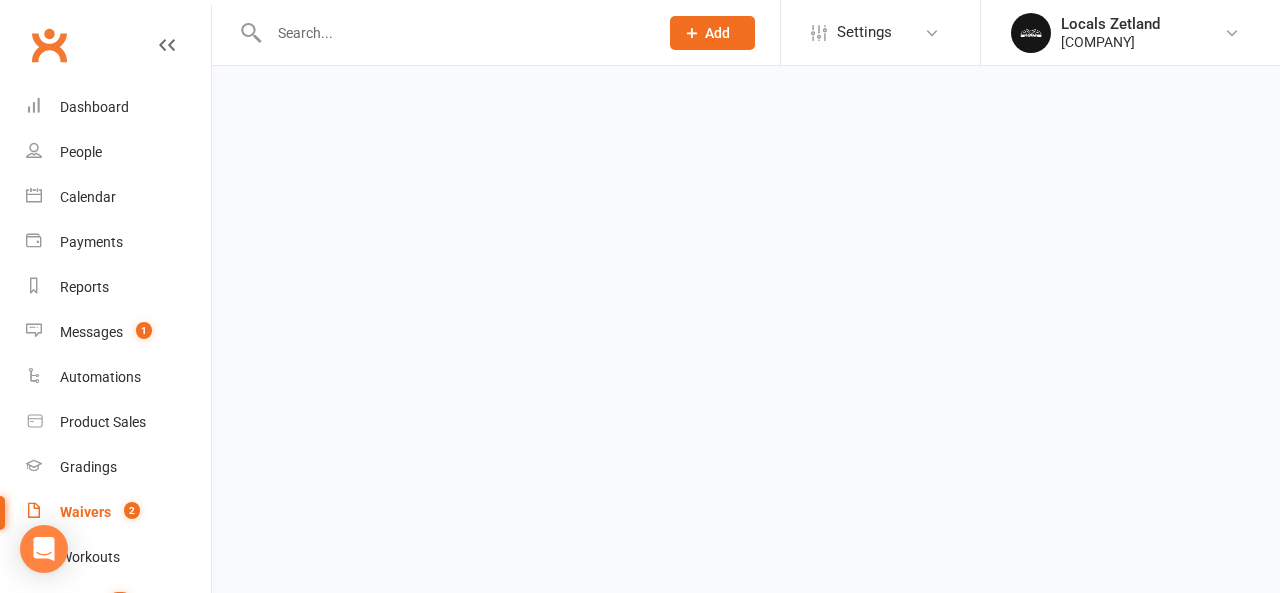 select on "100" 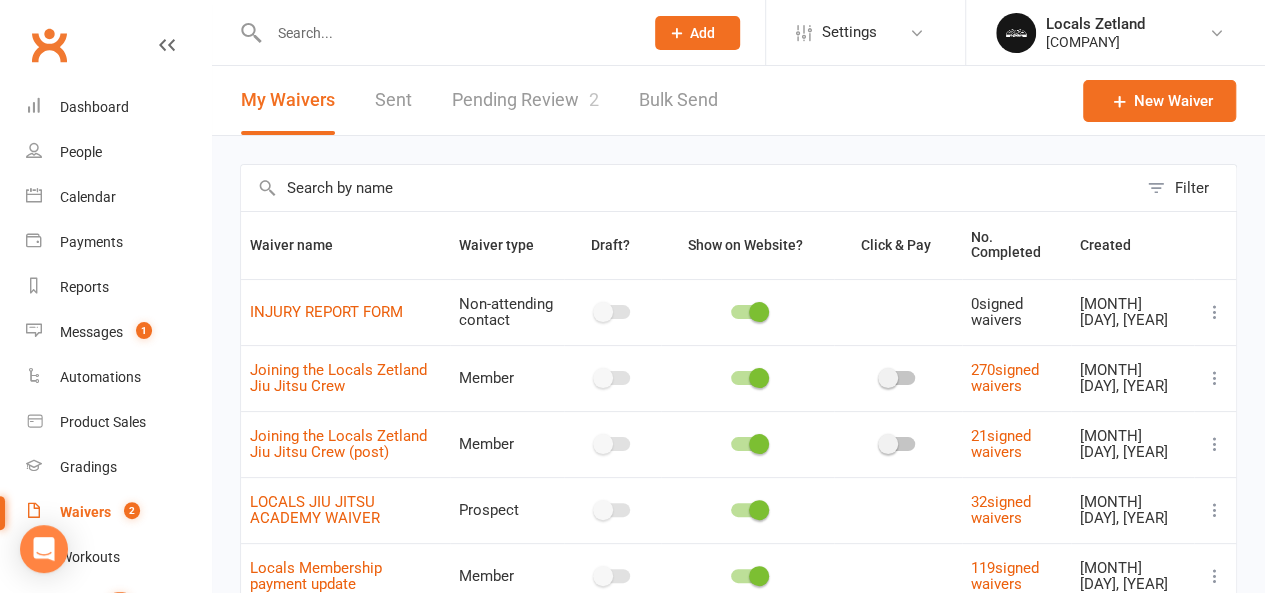 click on "Pending Review 2" at bounding box center (525, 100) 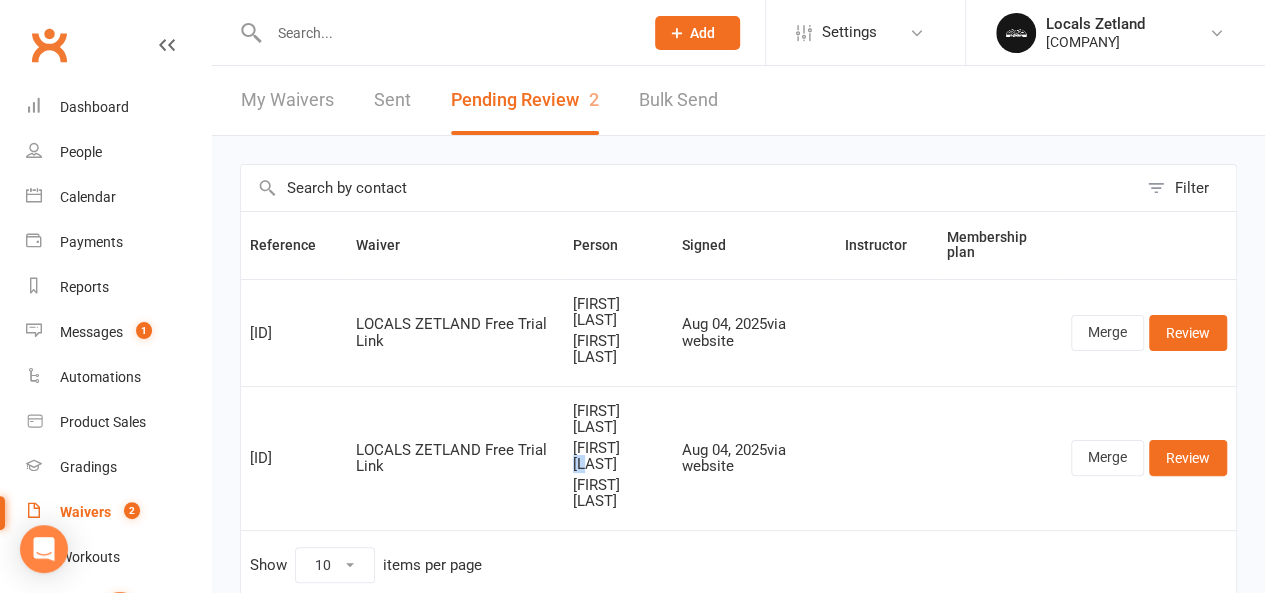 drag, startPoint x: 612, startPoint y: 429, endPoint x: 642, endPoint y: 433, distance: 30.265491 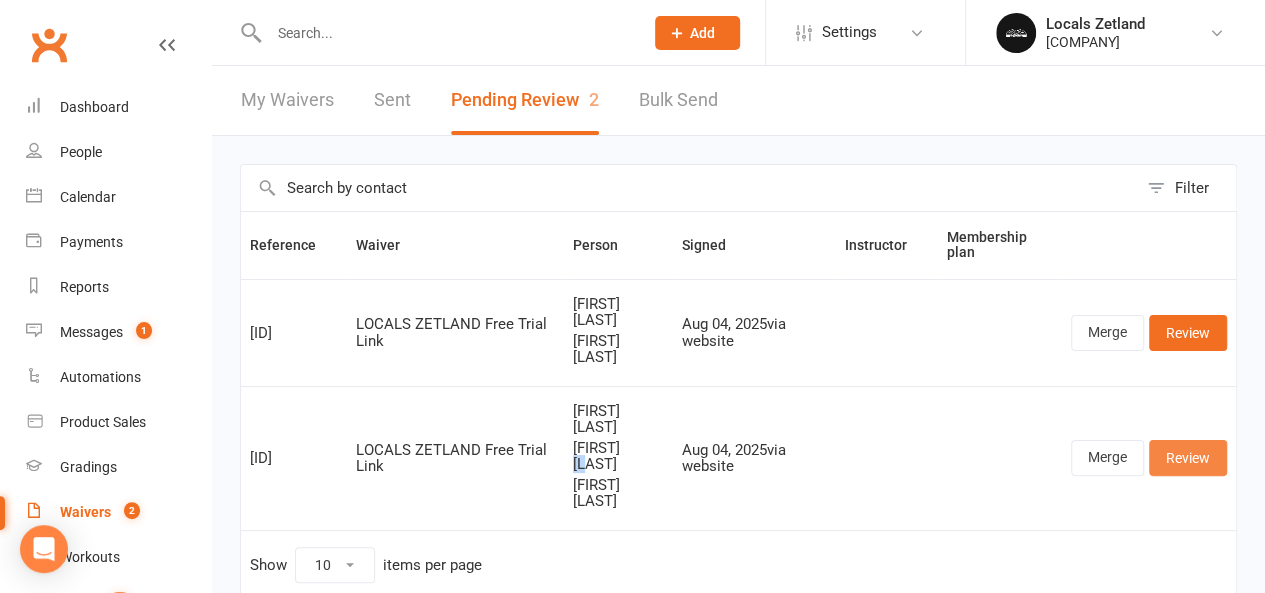 click on "Review" at bounding box center (1188, 458) 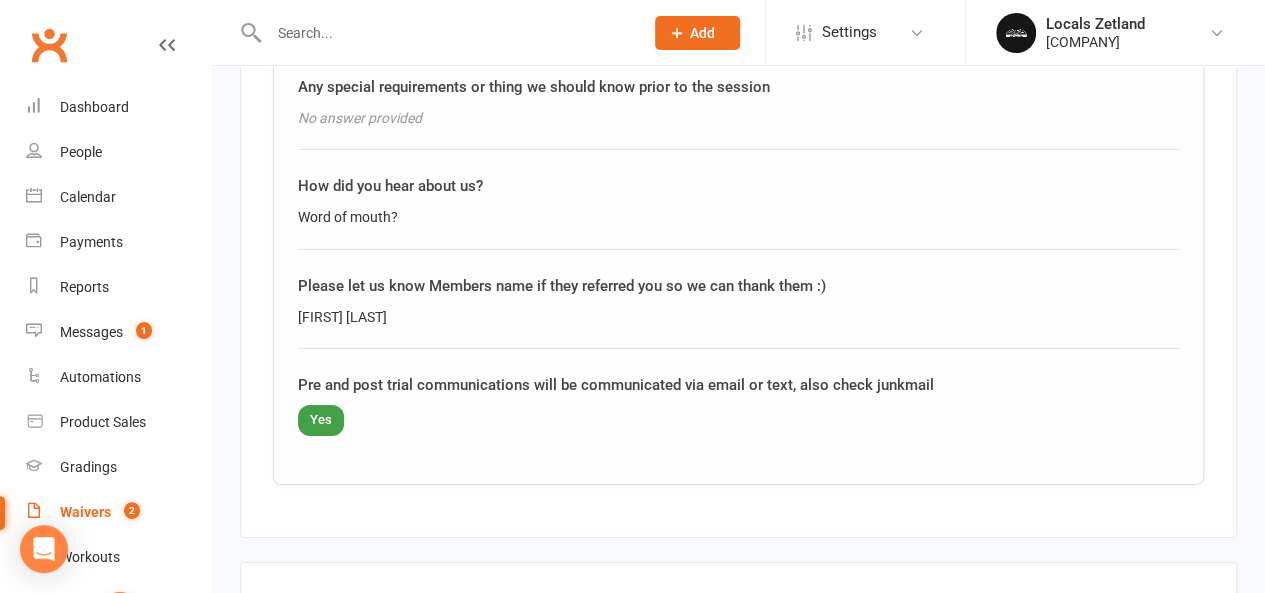 scroll, scrollTop: 3400, scrollLeft: 0, axis: vertical 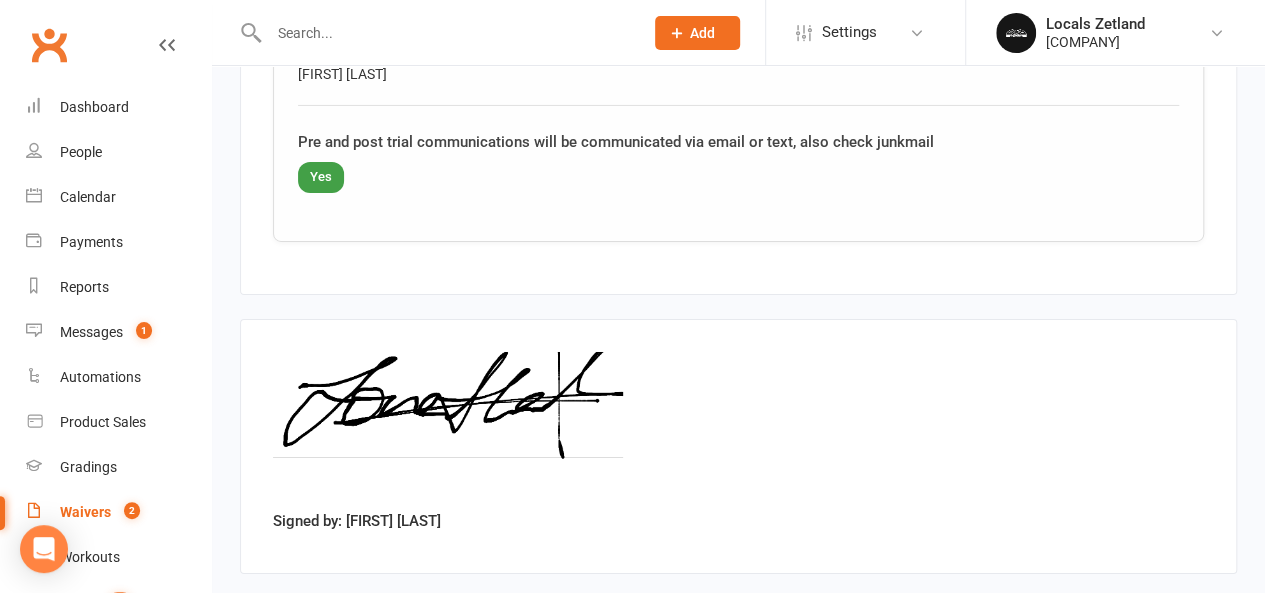 click on "Approve" at bounding box center (298, 619) 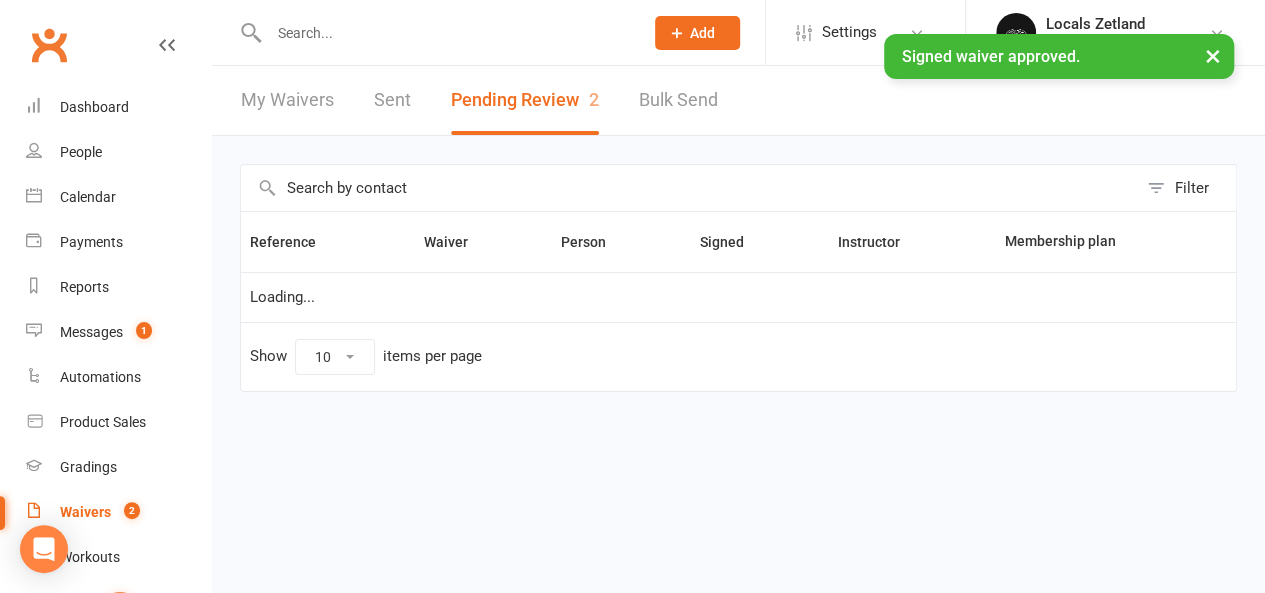 scroll, scrollTop: 0, scrollLeft: 0, axis: both 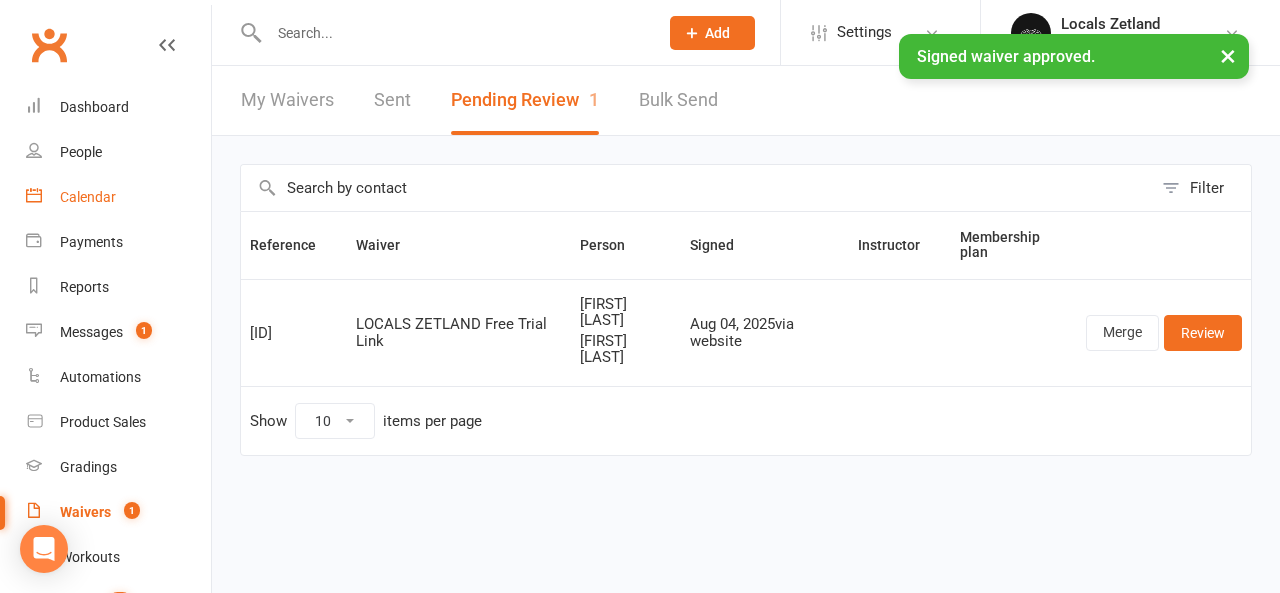 click on "Calendar" at bounding box center (118, 197) 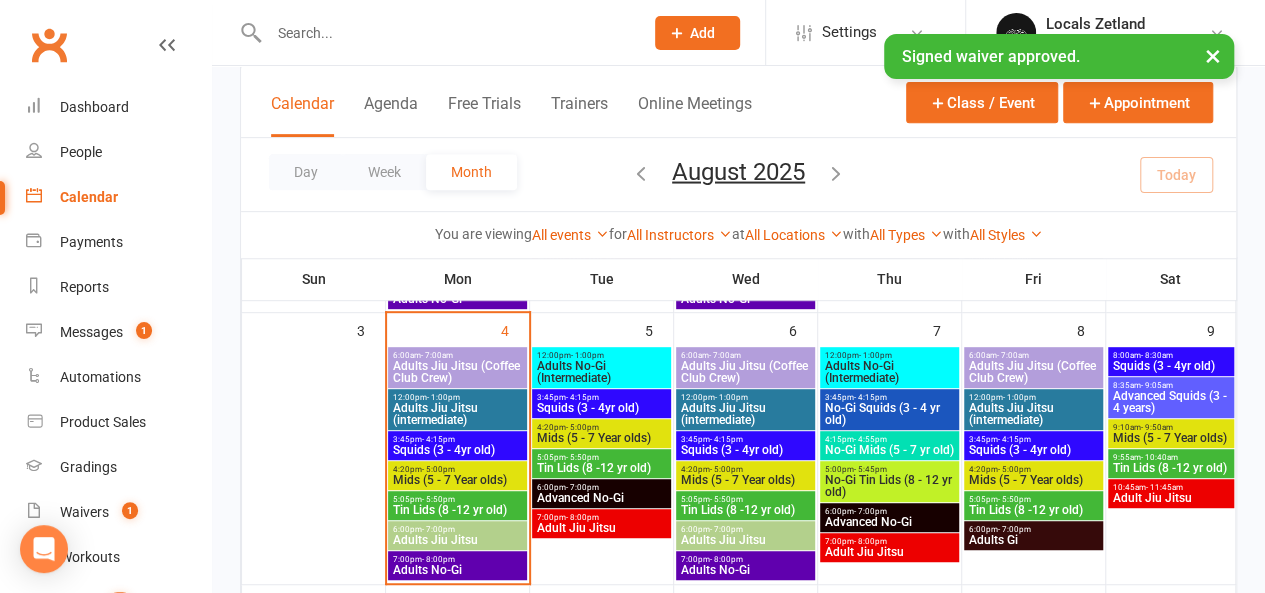 scroll, scrollTop: 400, scrollLeft: 0, axis: vertical 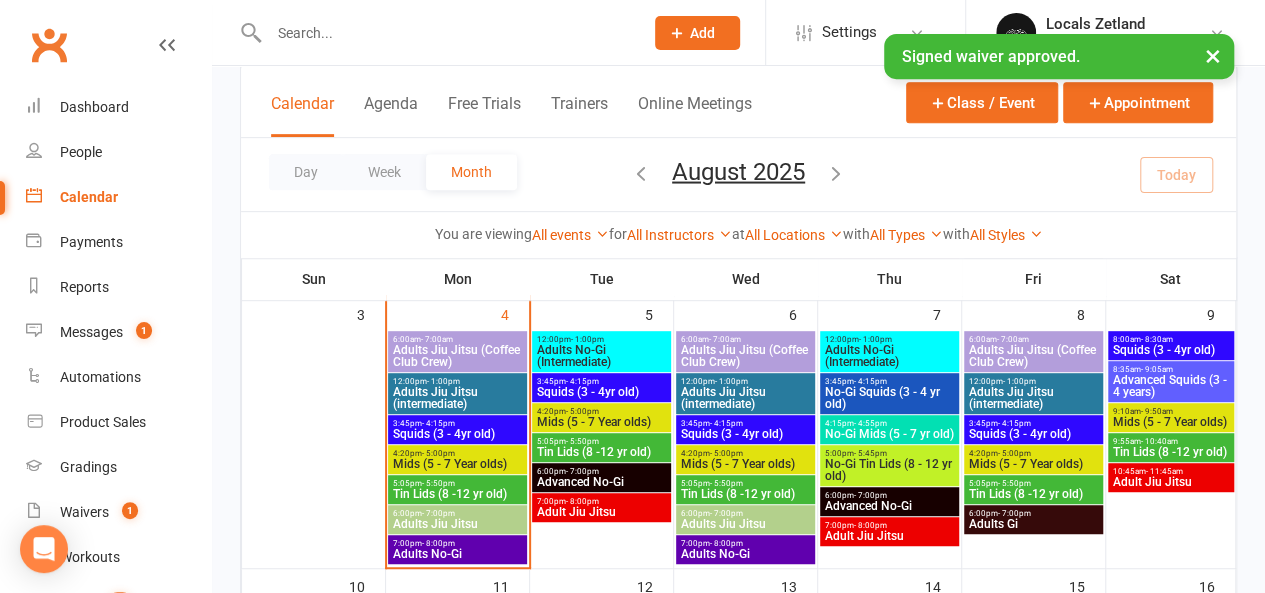 click on "- 4:15pm" at bounding box center (438, 423) 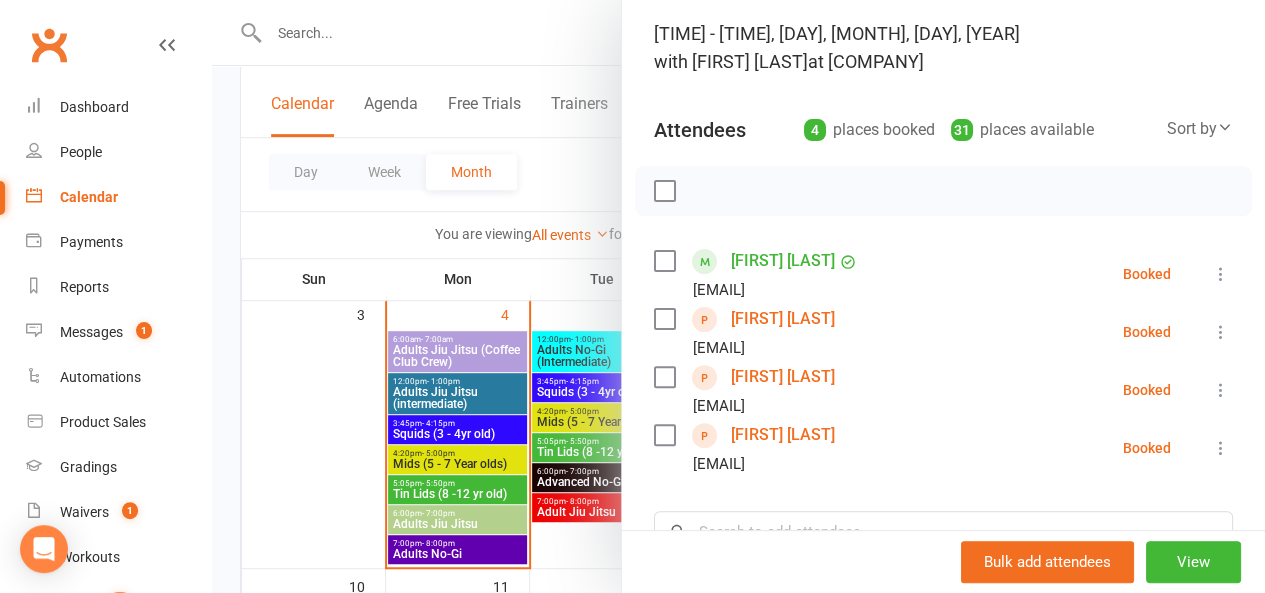 scroll, scrollTop: 300, scrollLeft: 0, axis: vertical 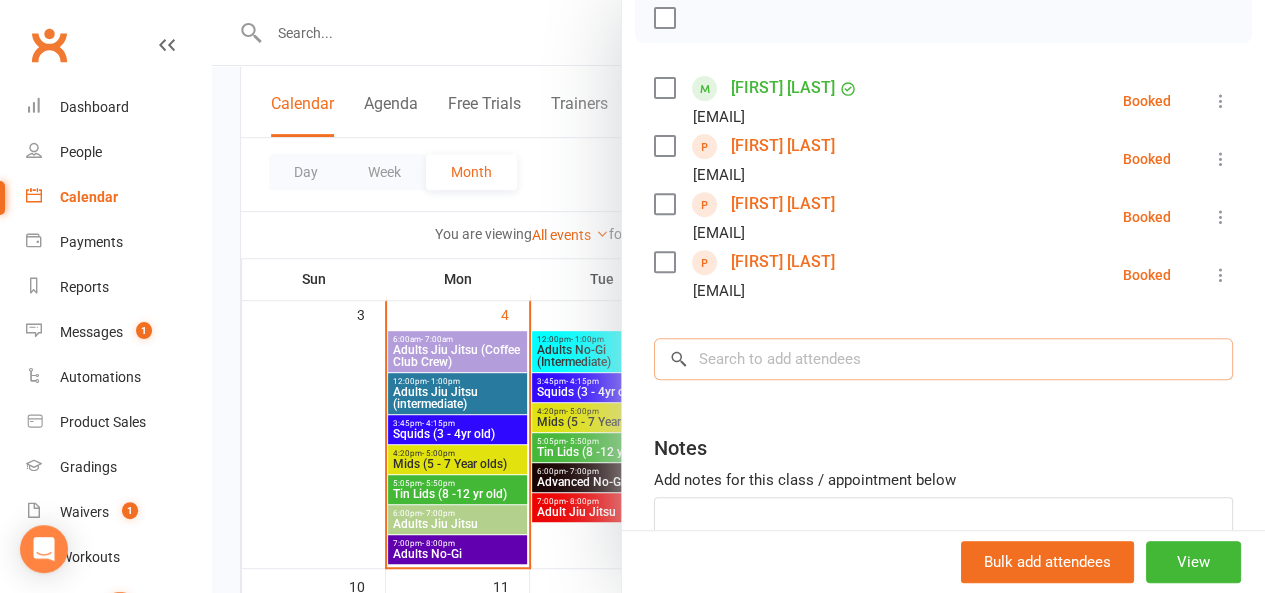 paste on "Luk" 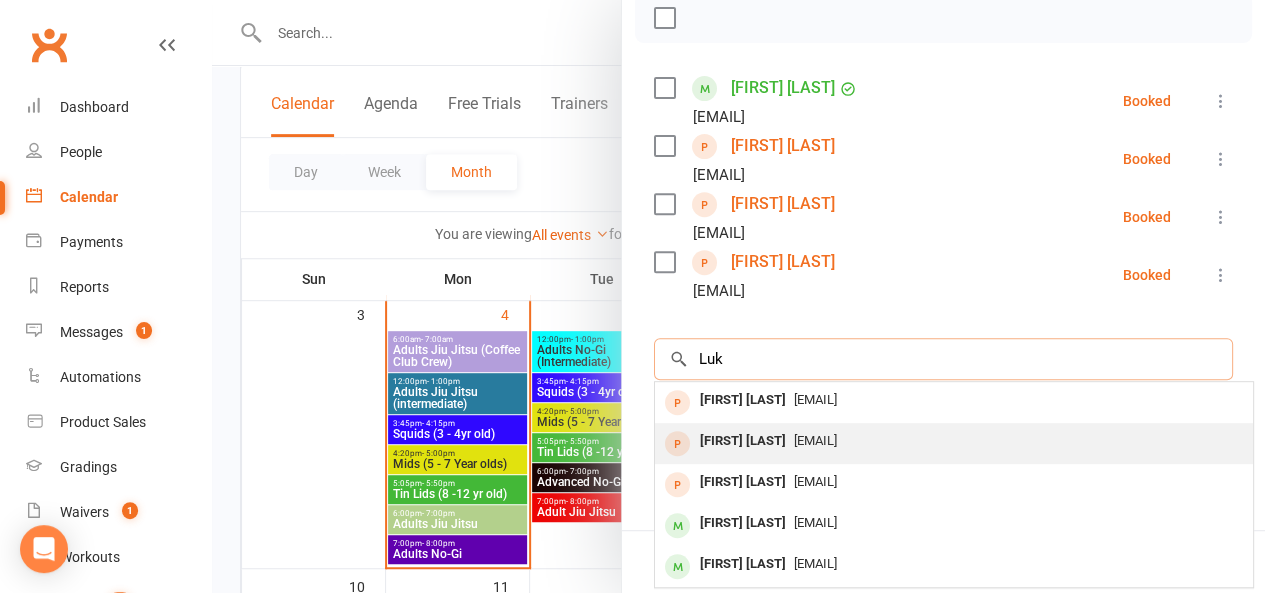 type on "Luk" 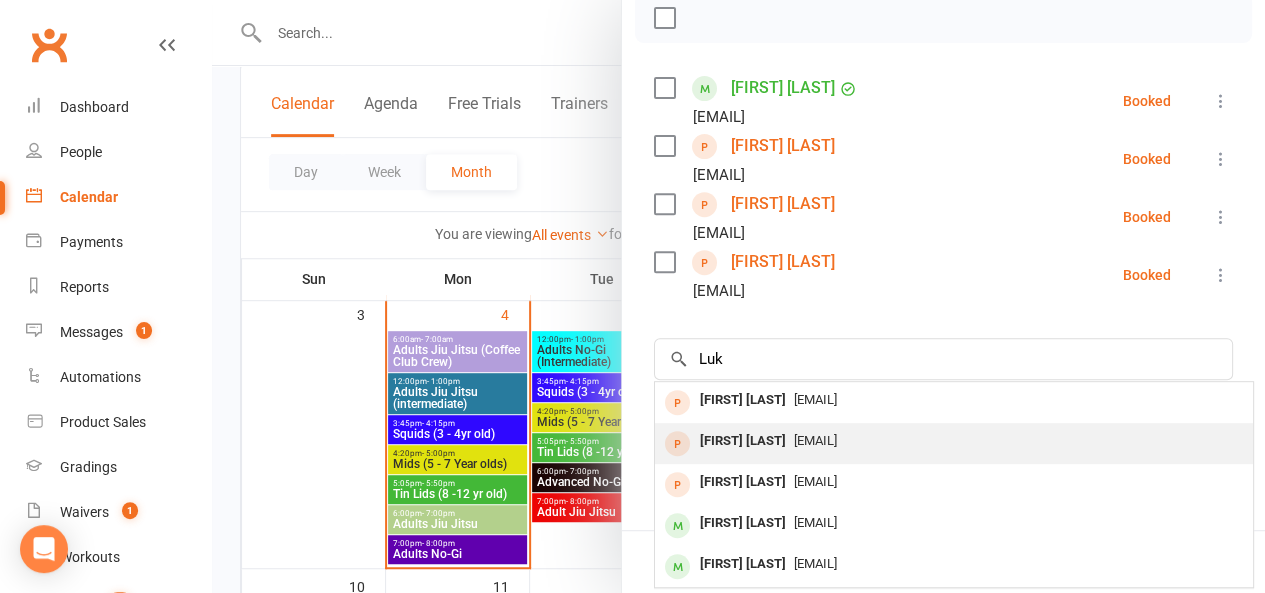 click on "[EMAIL]" at bounding box center [815, 440] 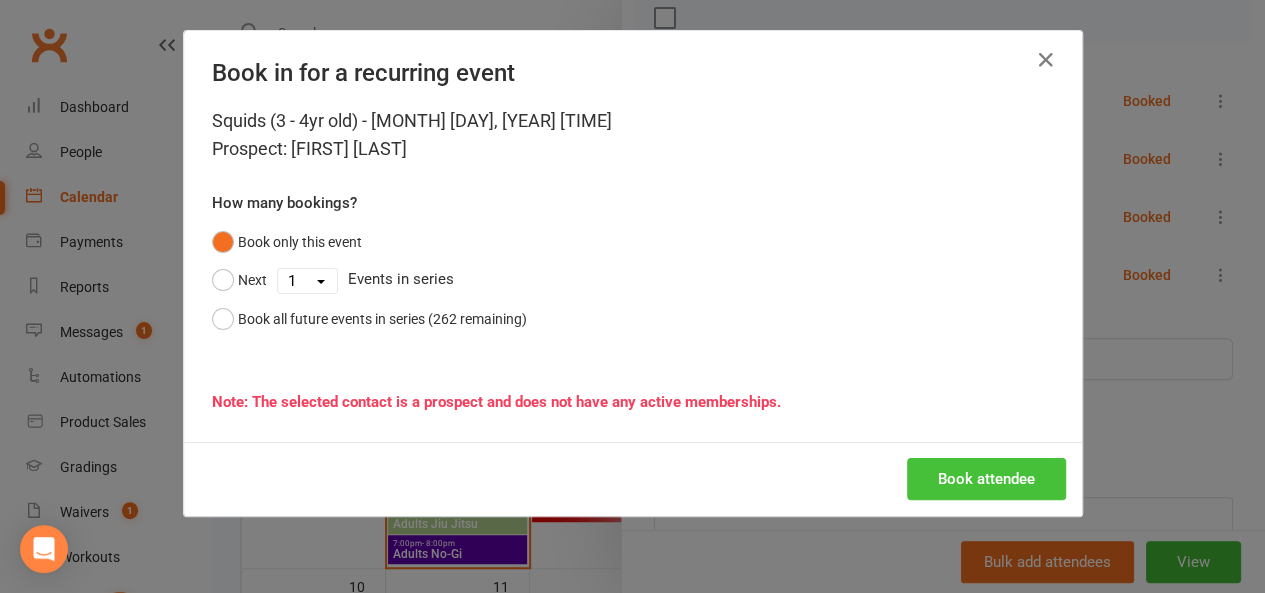 click on "Book attendee" at bounding box center [986, 479] 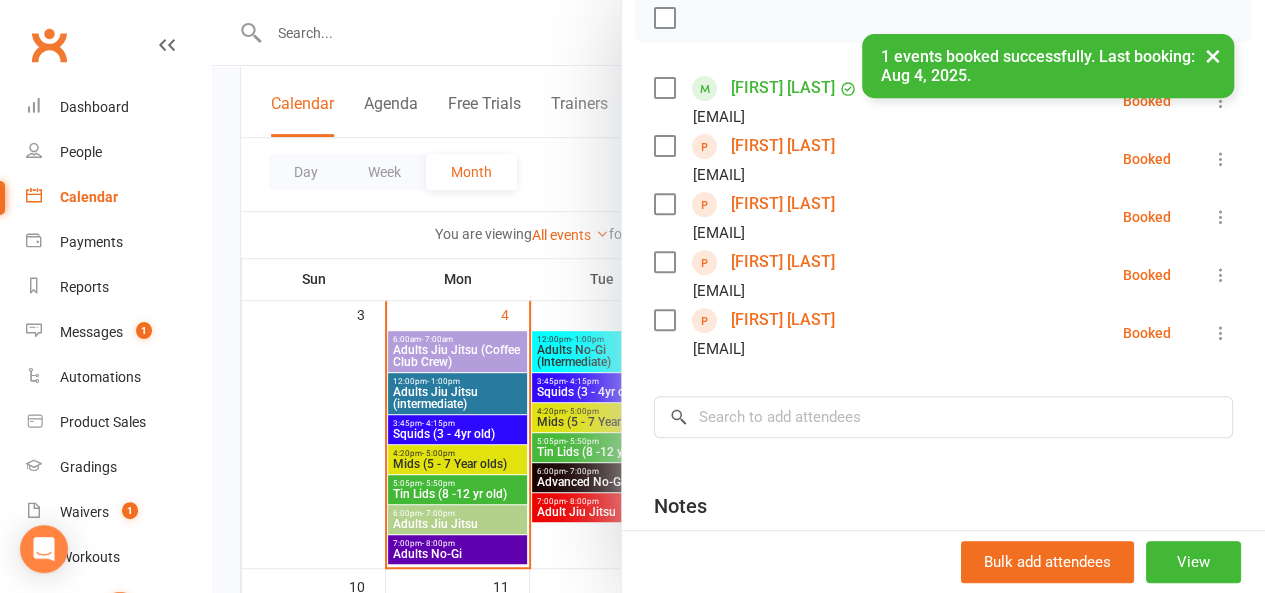 click at bounding box center (738, 296) 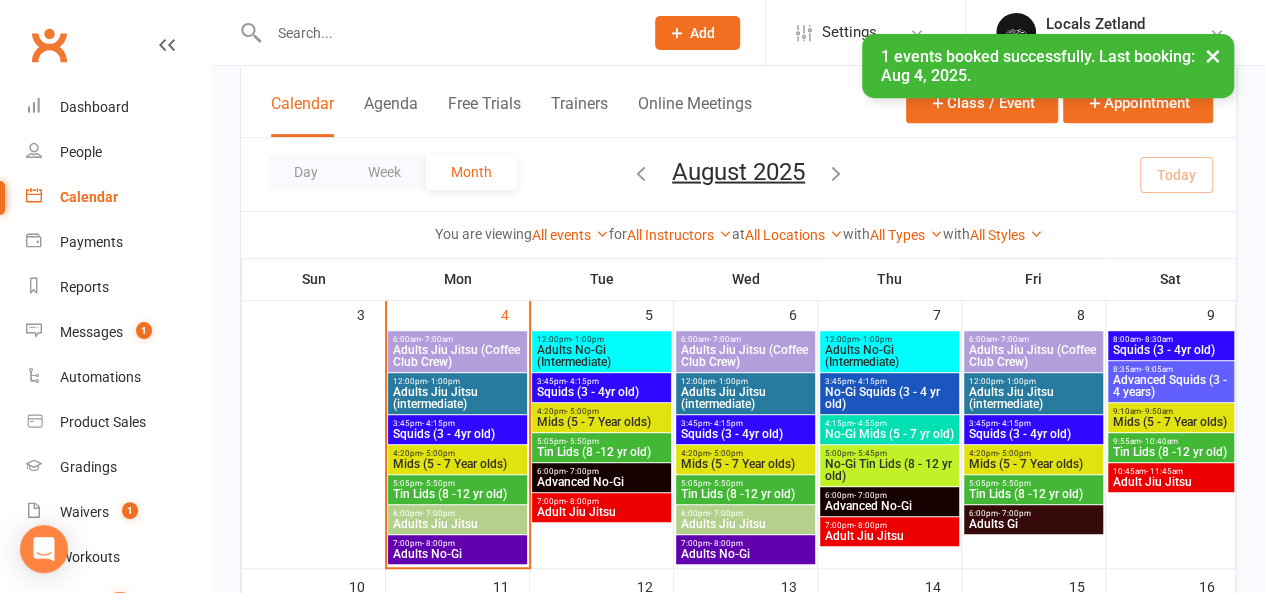 click on "Mids (5 - 7 Year olds)" at bounding box center [457, 464] 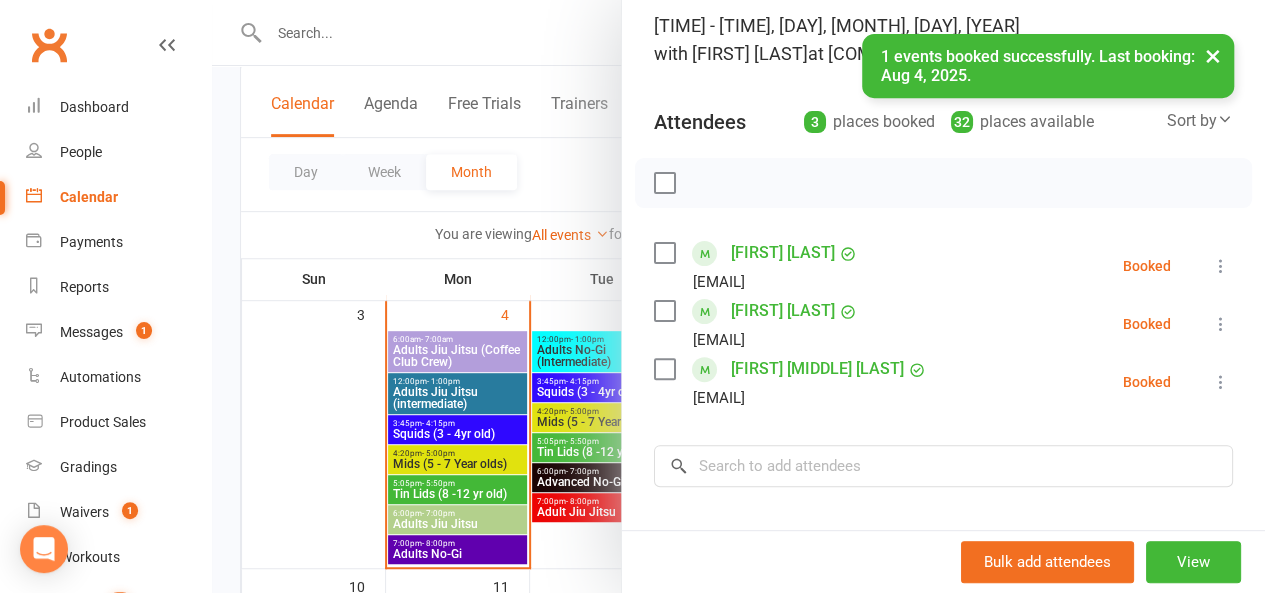 scroll, scrollTop: 400, scrollLeft: 0, axis: vertical 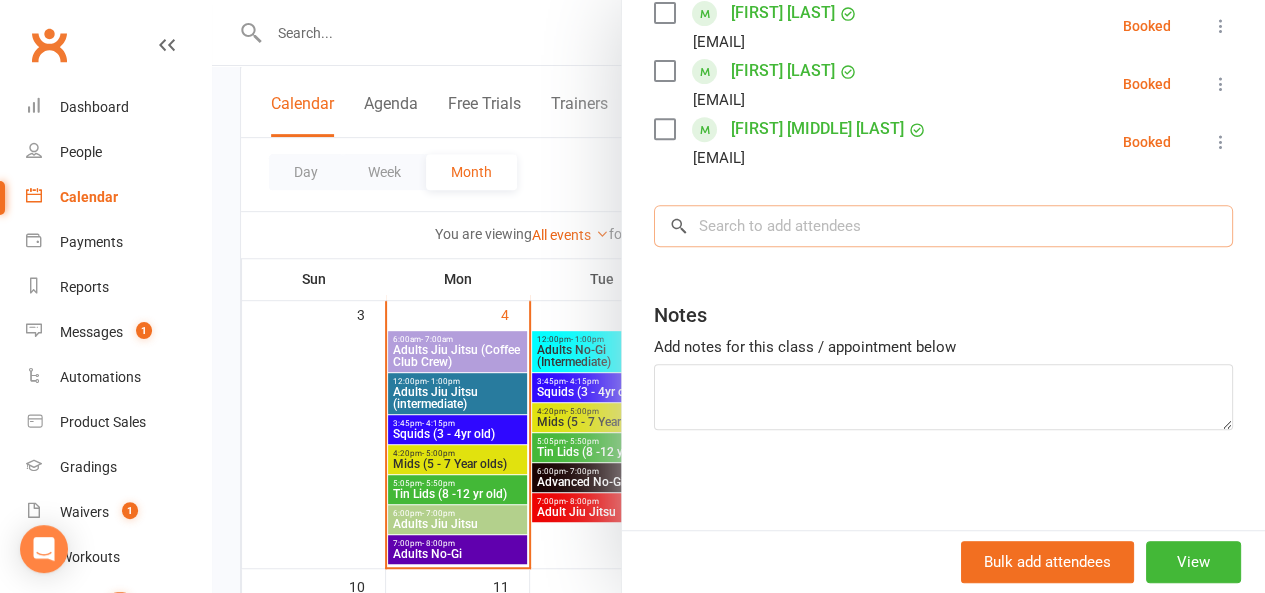 click at bounding box center [943, 226] 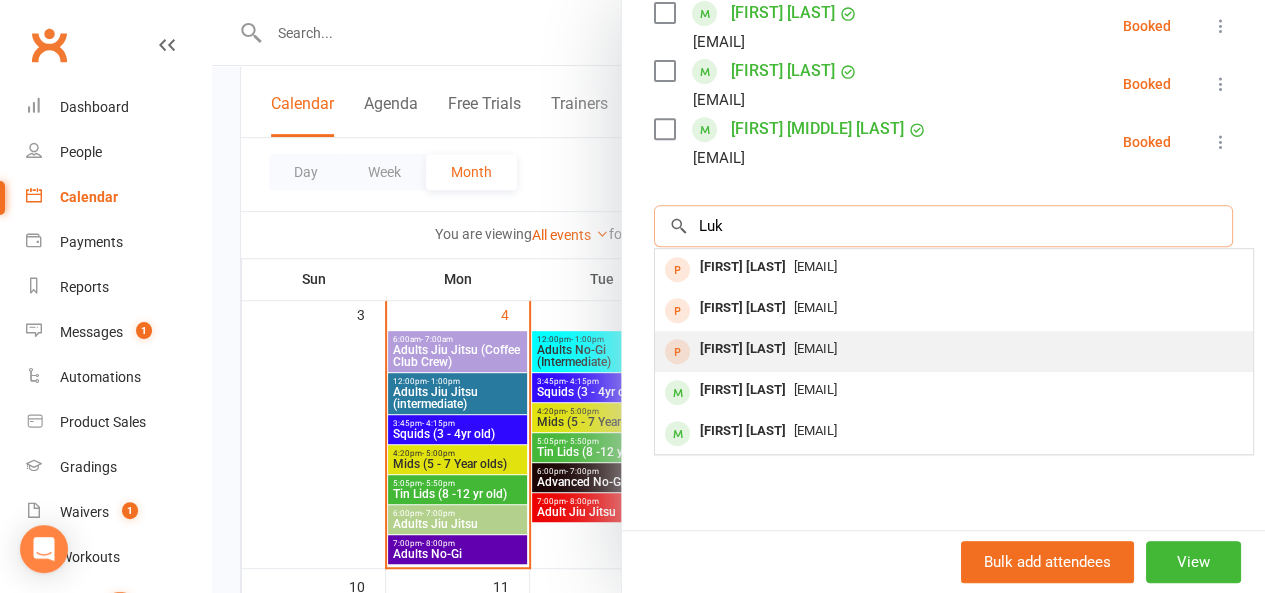 type on "Luk" 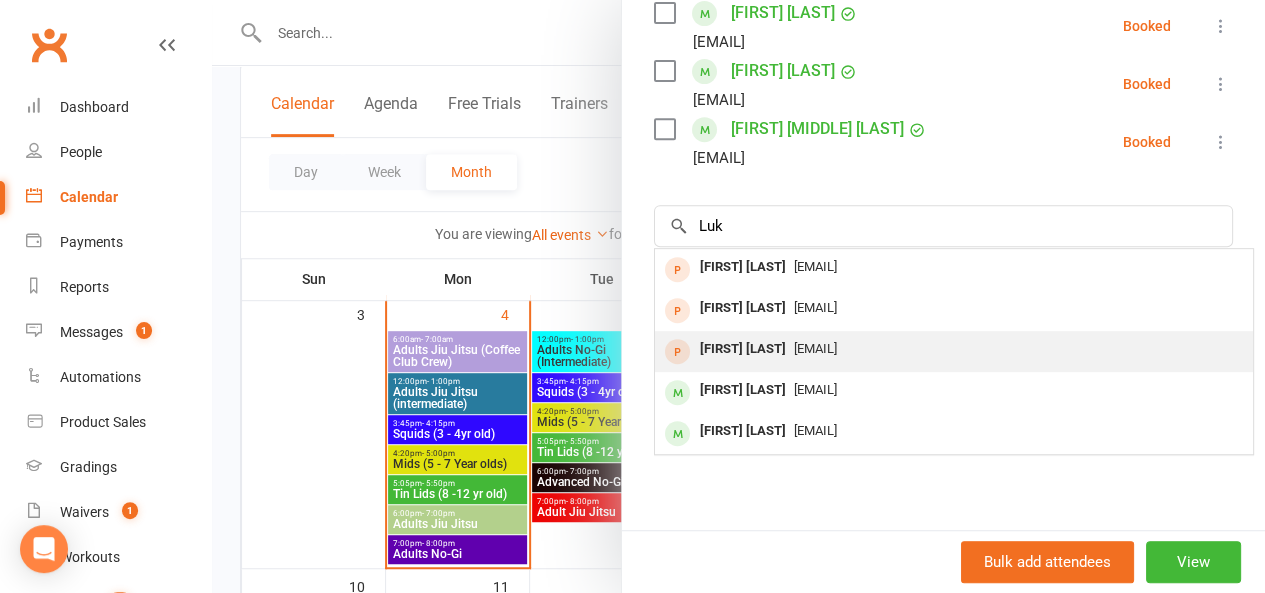 click on "[FIRST] [LAST]" at bounding box center (743, 349) 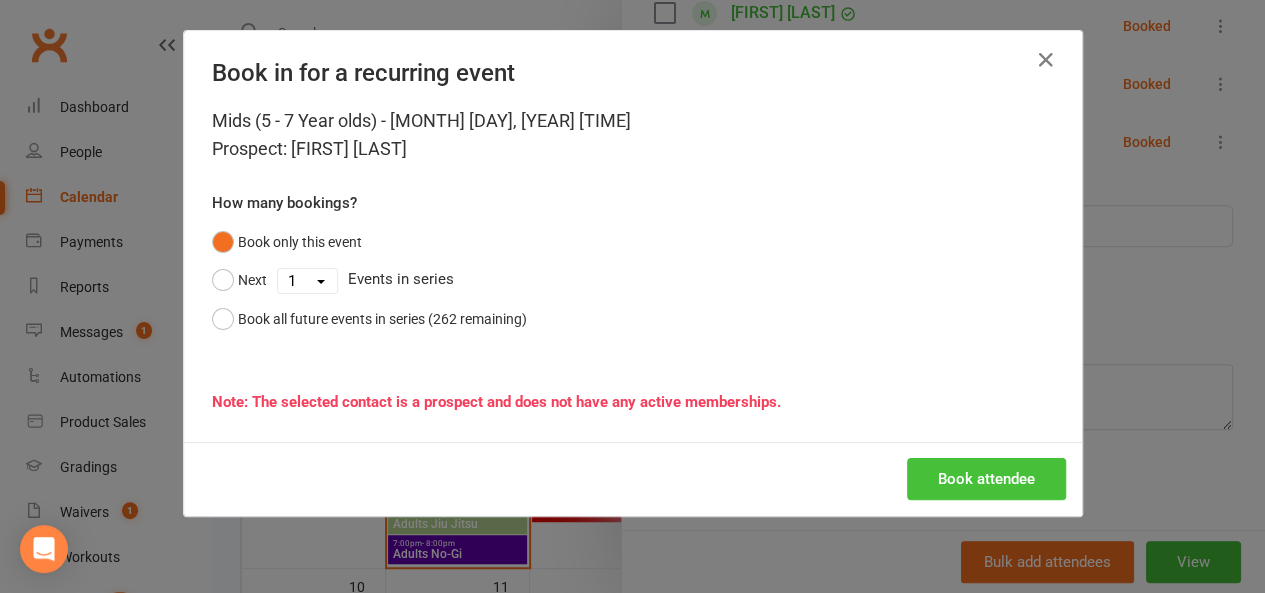 click on "Book attendee" at bounding box center [986, 479] 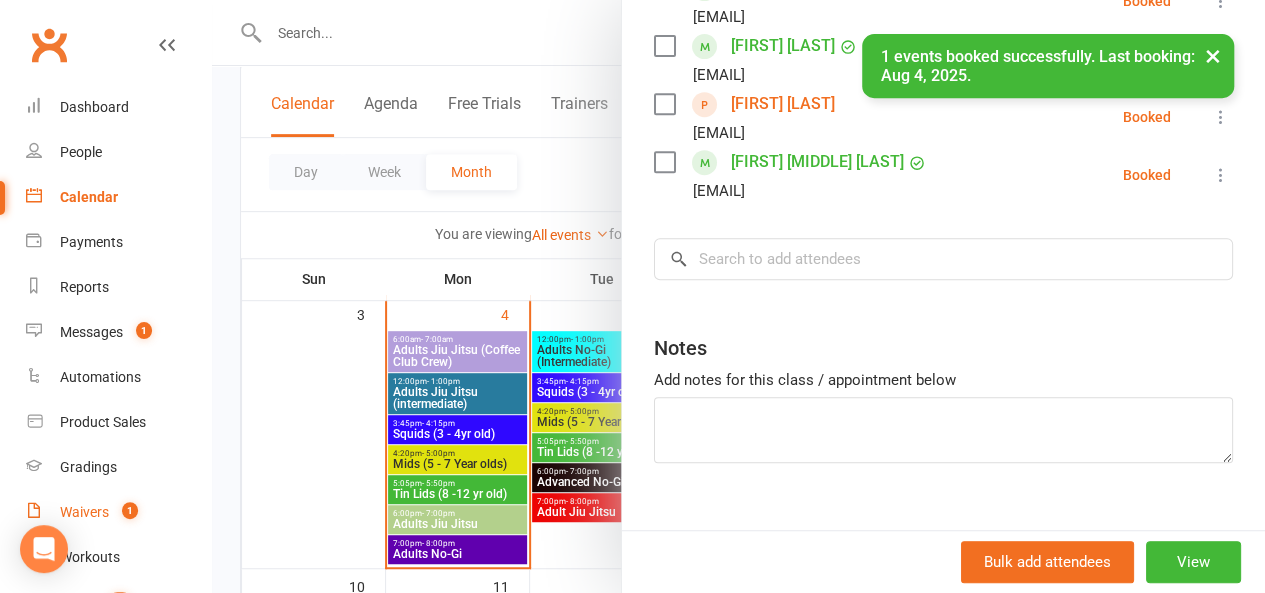 click on "Waivers   1" at bounding box center (118, 512) 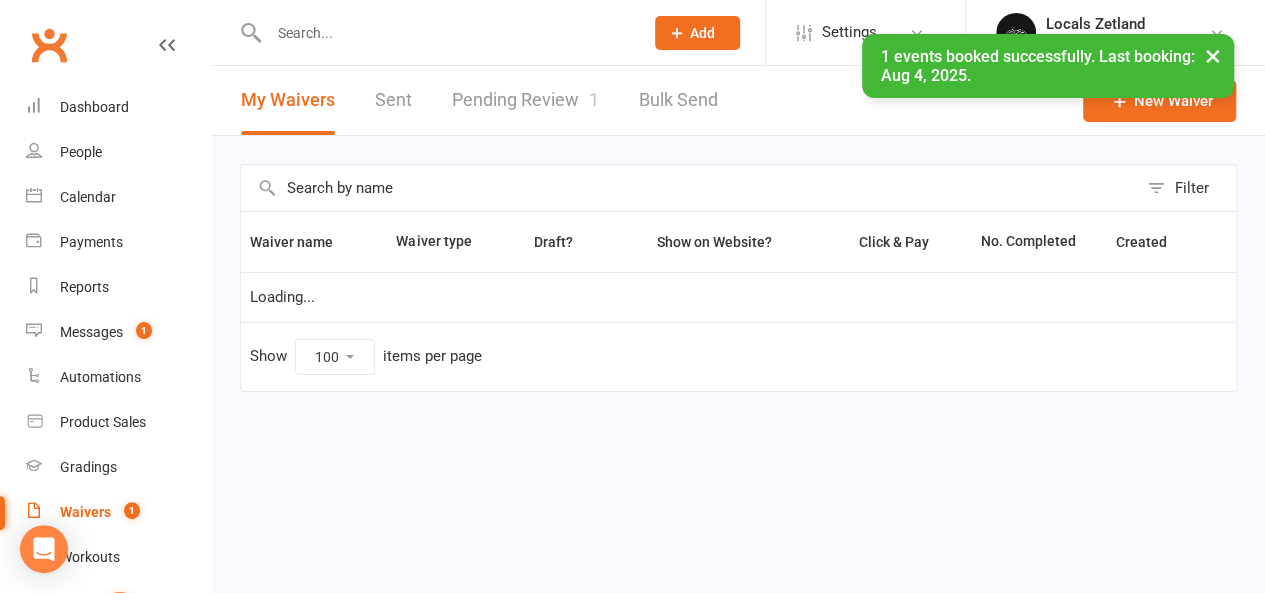 scroll, scrollTop: 0, scrollLeft: 0, axis: both 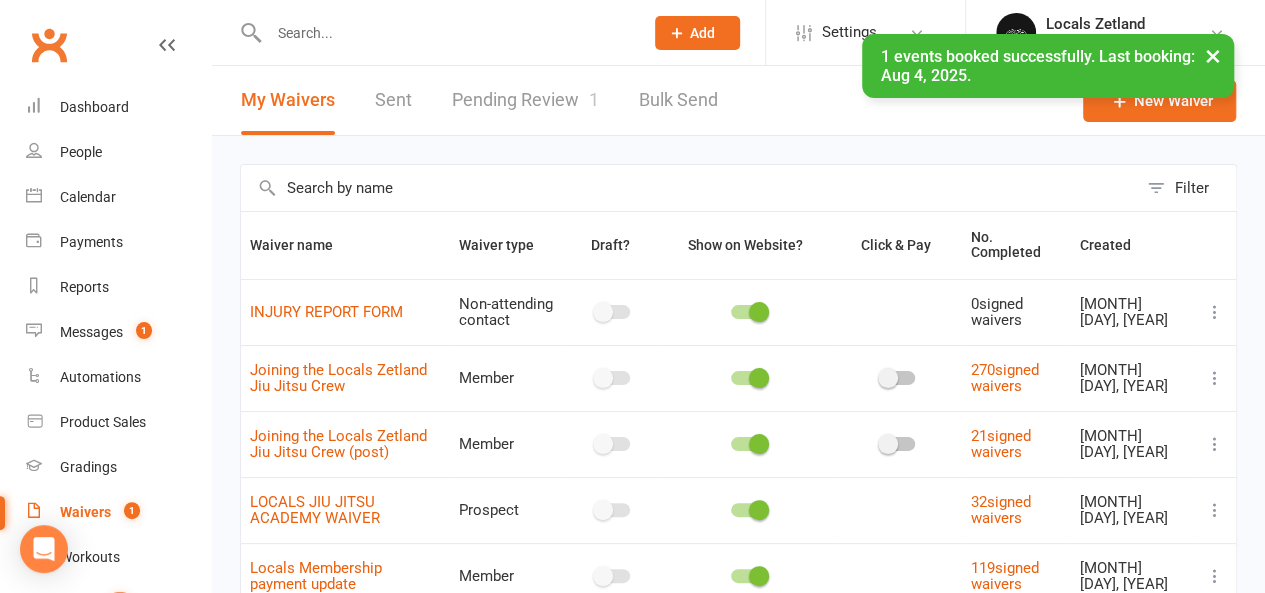click on "Pending Review 1" at bounding box center (525, 100) 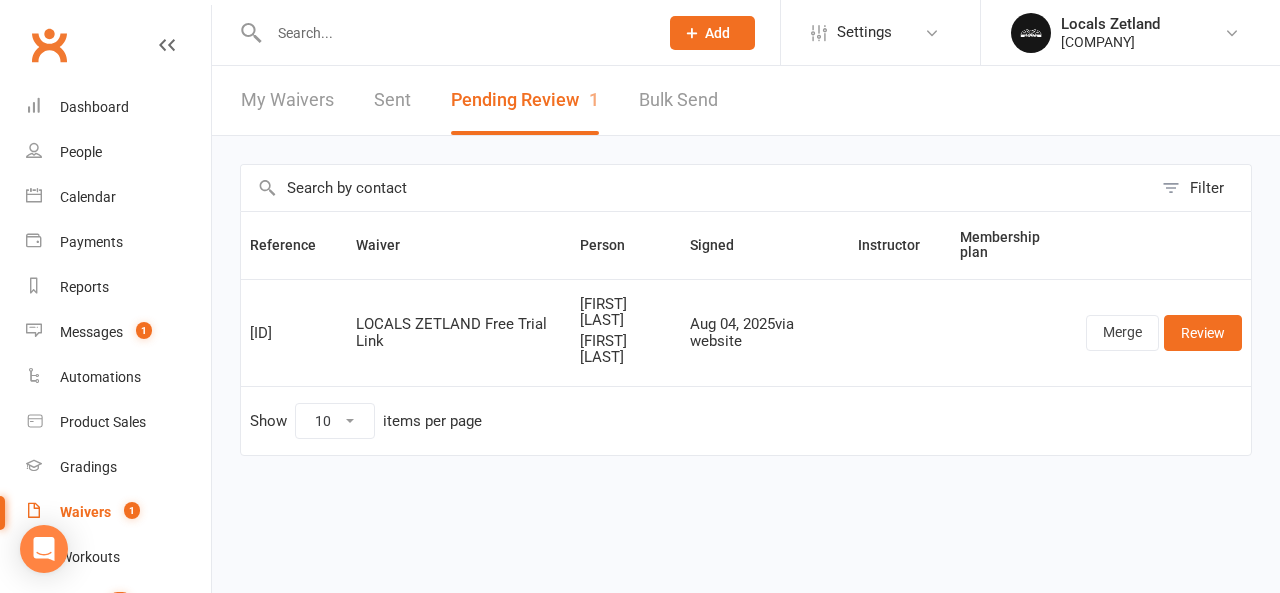drag, startPoint x: 566, startPoint y: 345, endPoint x: 619, endPoint y: 367, distance: 57.384666 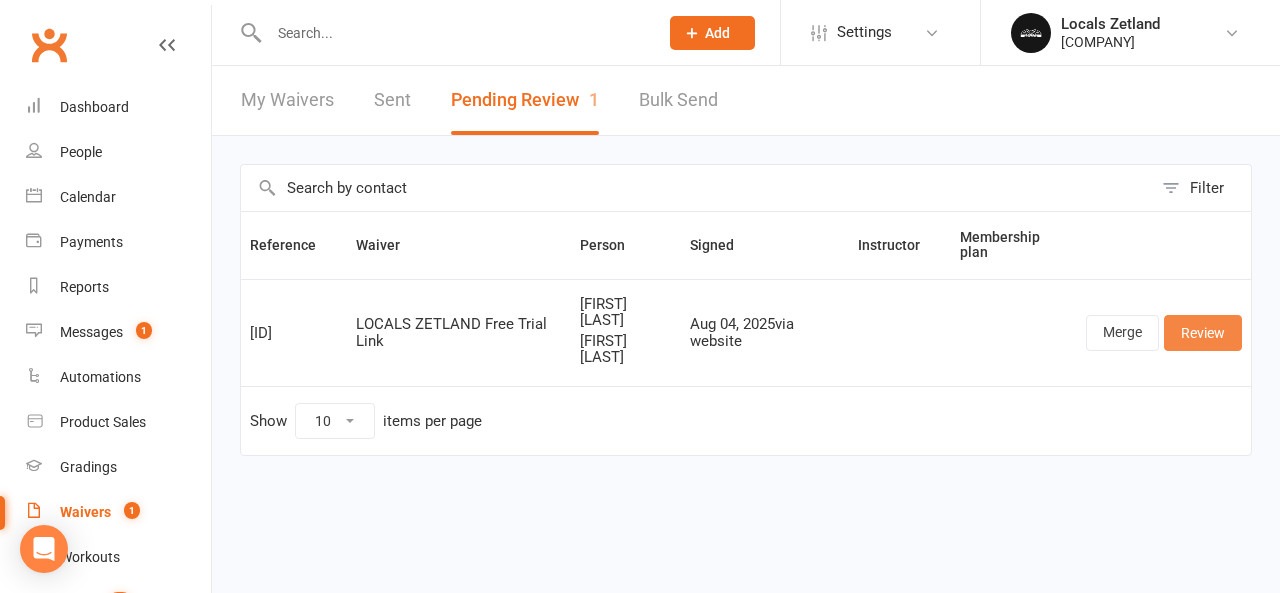 click on "Review" at bounding box center [1203, 333] 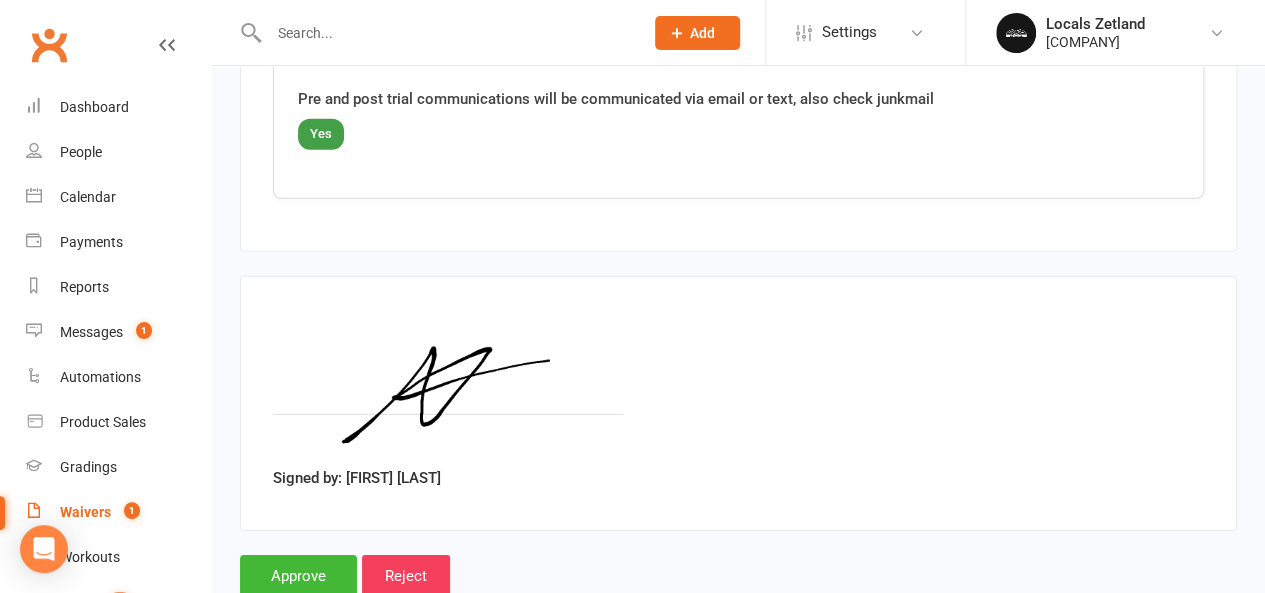 scroll, scrollTop: 2800, scrollLeft: 0, axis: vertical 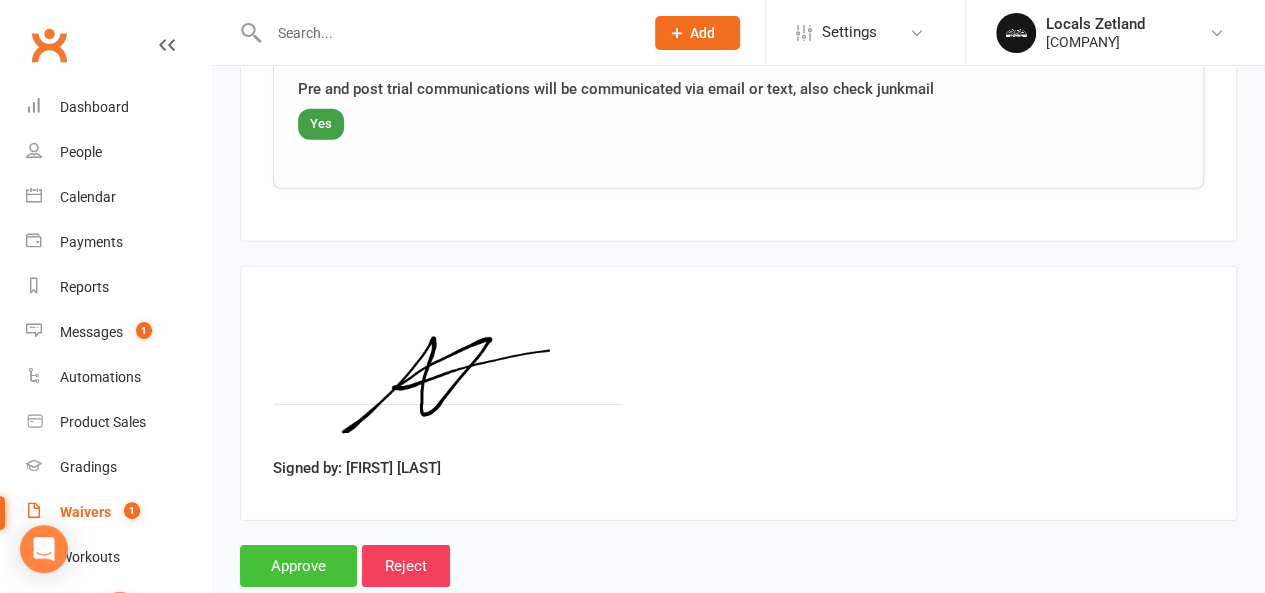 click on "Approve" at bounding box center (298, 566) 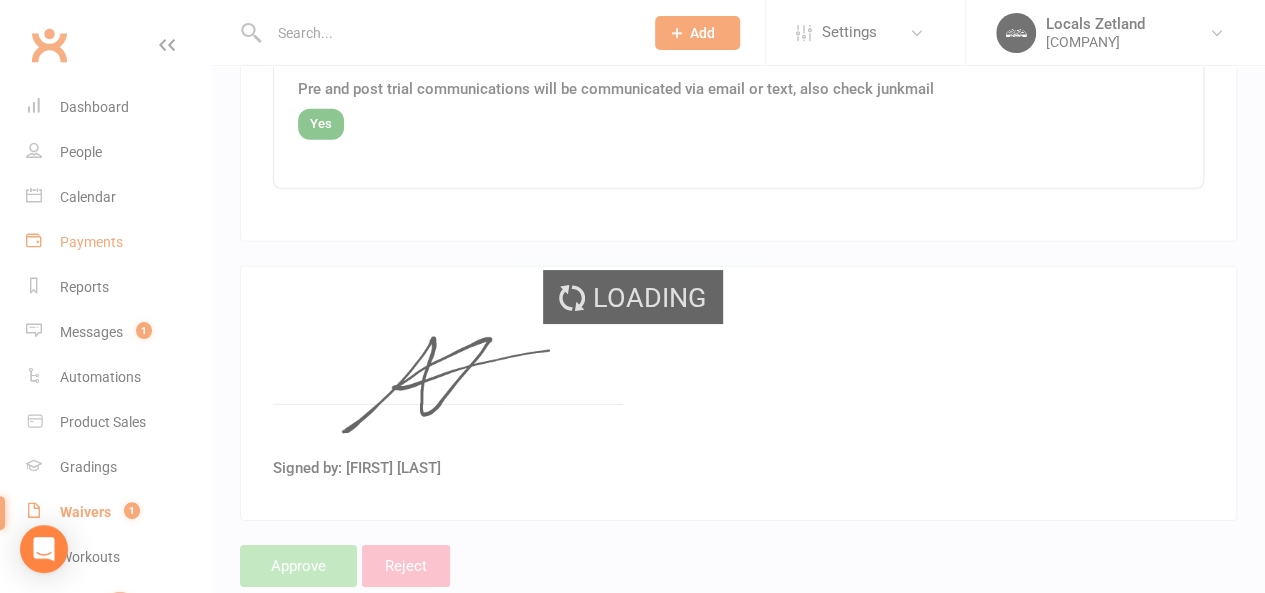 scroll, scrollTop: 0, scrollLeft: 0, axis: both 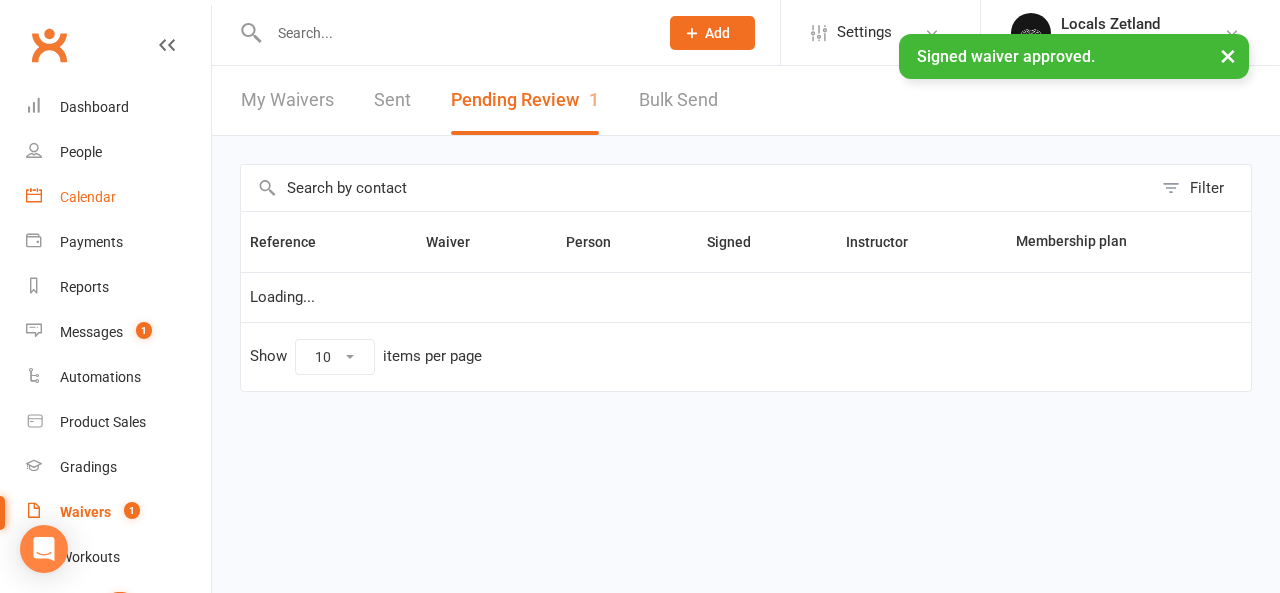 click on "Calendar" at bounding box center [88, 197] 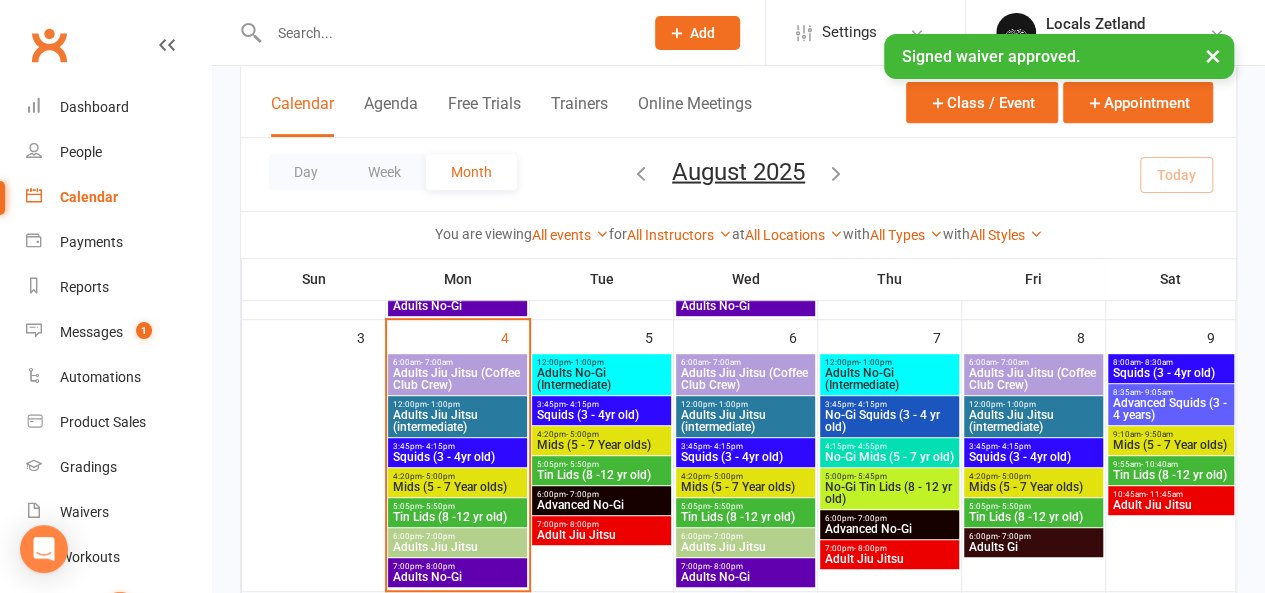 scroll, scrollTop: 400, scrollLeft: 0, axis: vertical 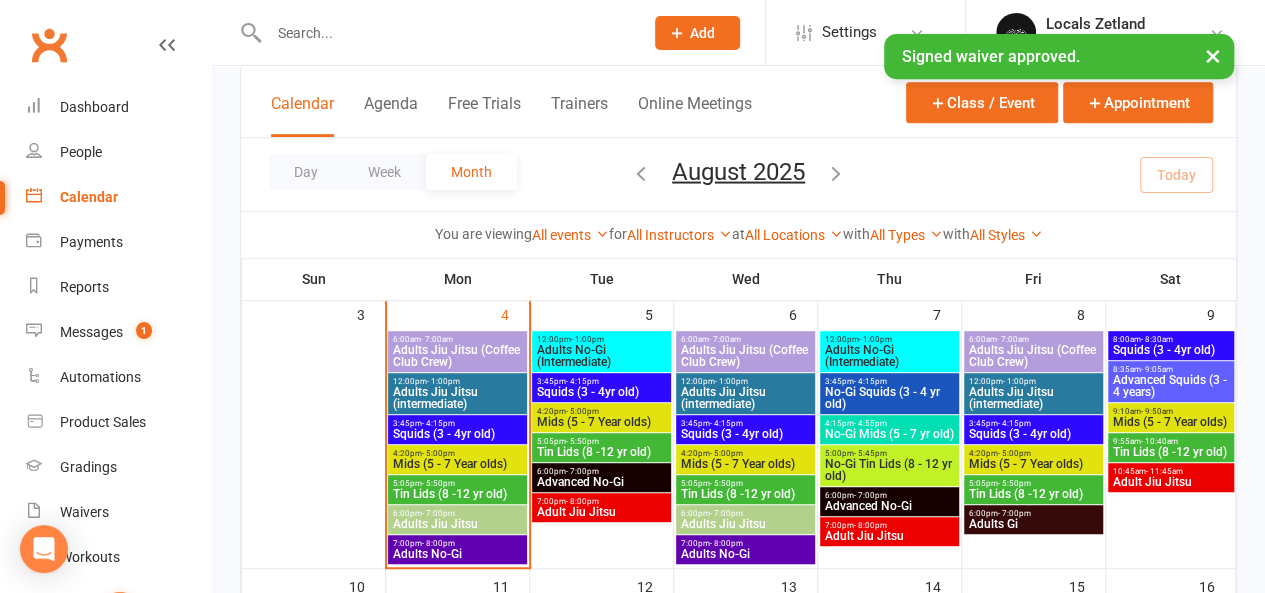 click on "Squids  (3 - 4yr old)" at bounding box center (1033, 434) 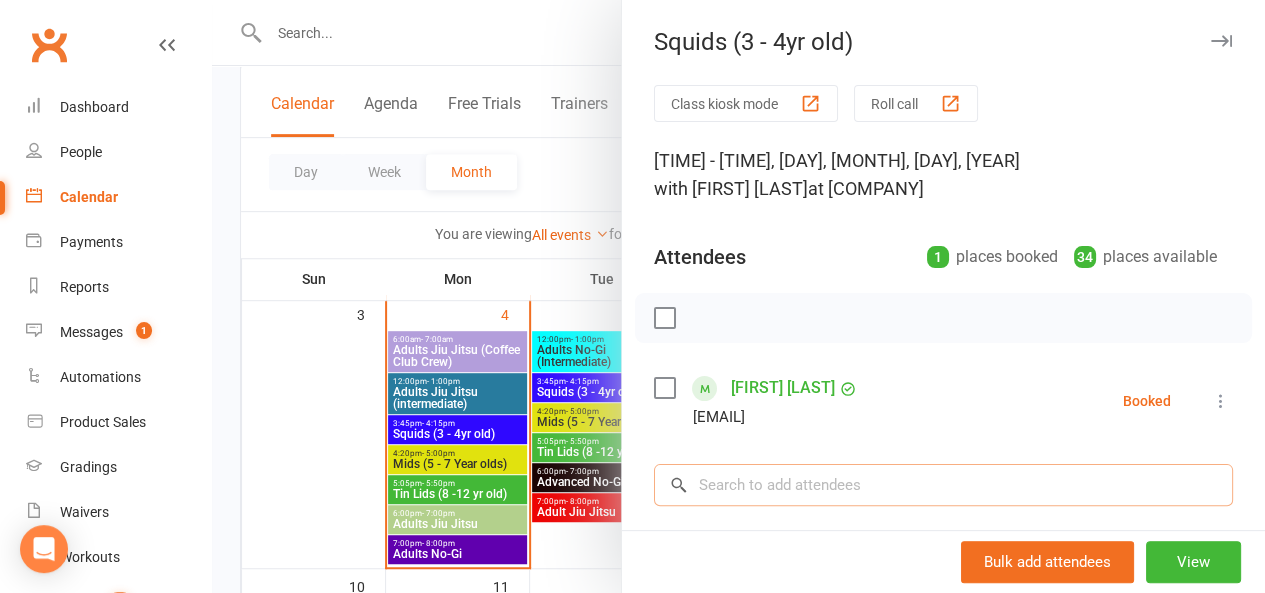 paste on "[FIRST] [LAST]" 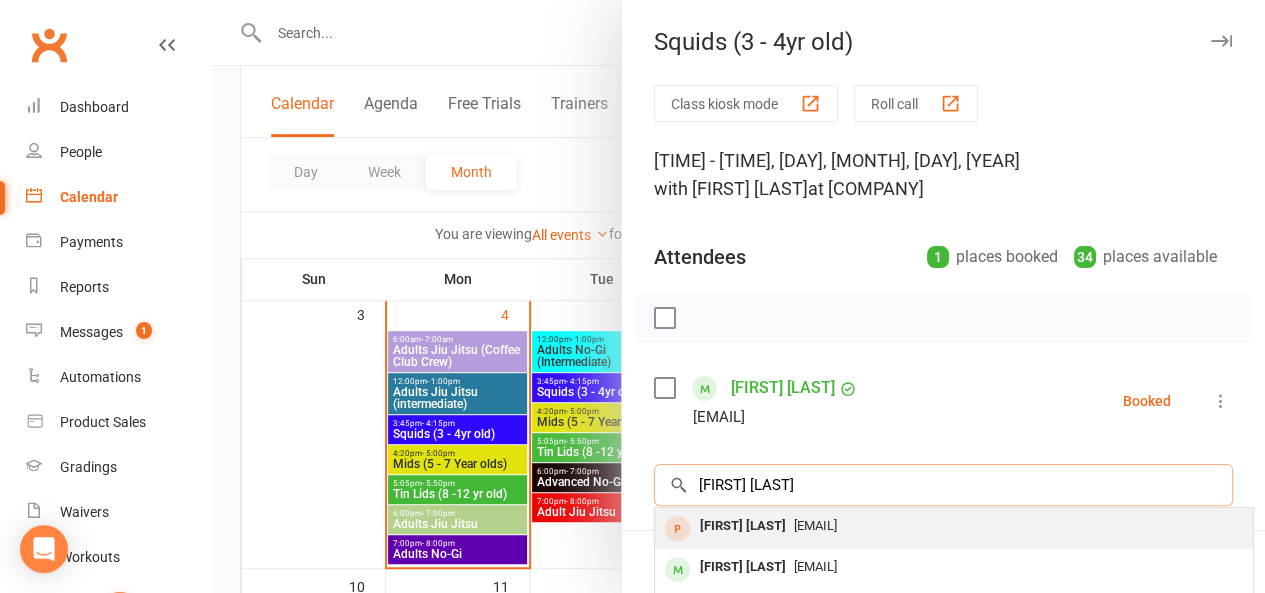 type on "[FIRST] [LAST]" 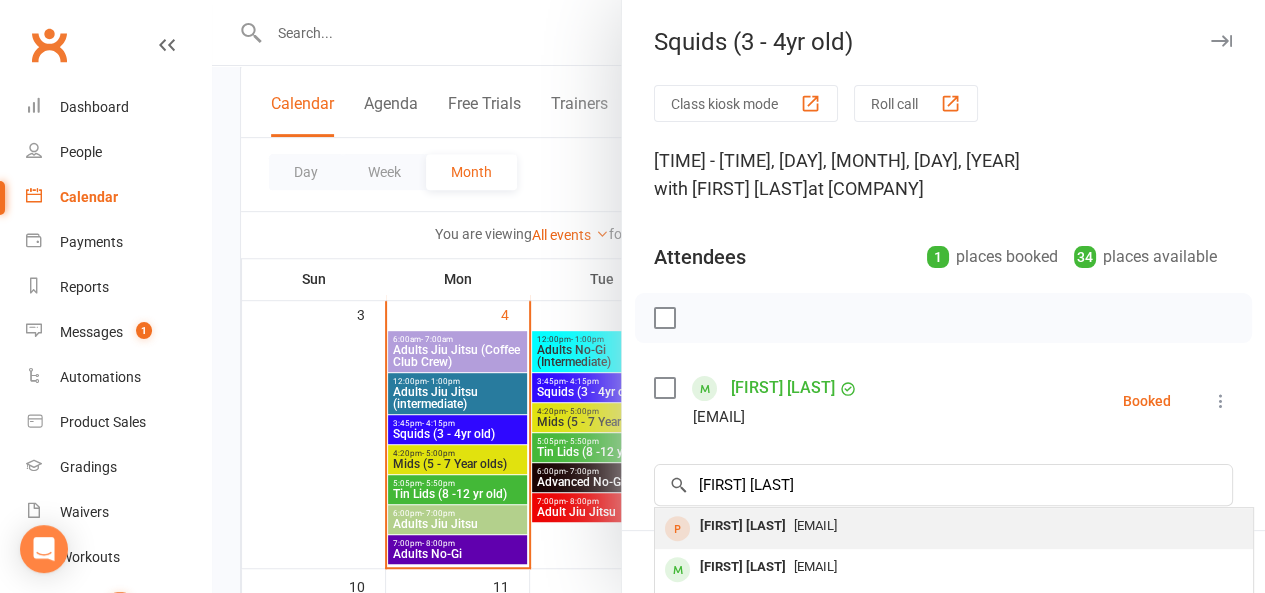 click on "[FIRST] [LAST]" at bounding box center [743, 526] 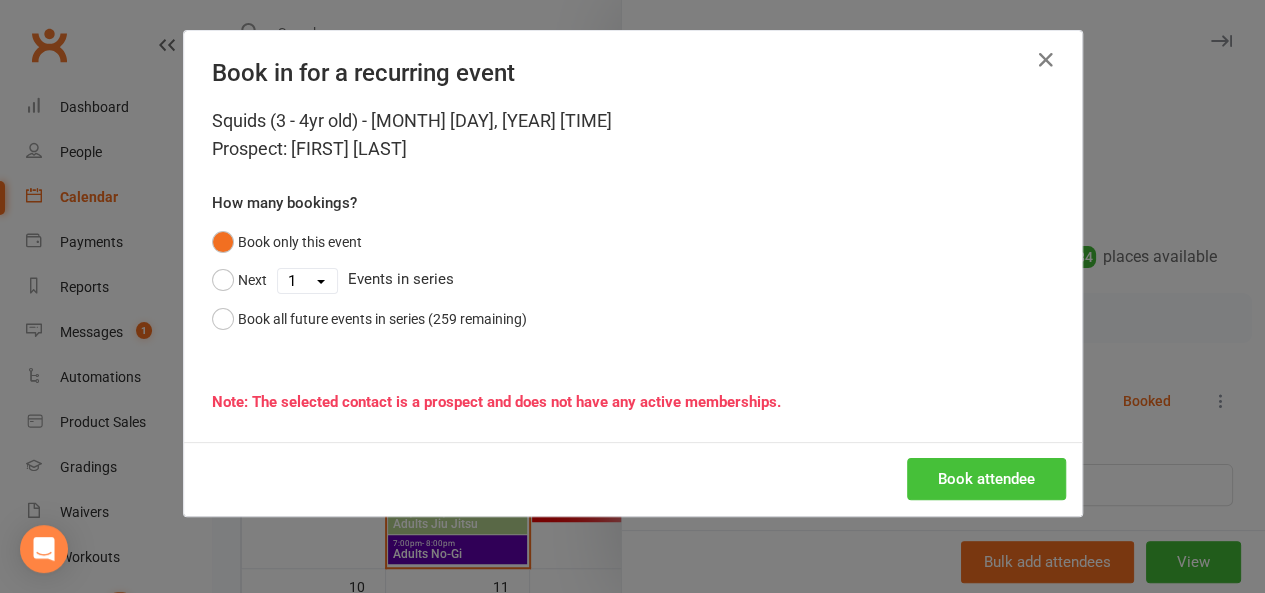 click on "Book attendee" at bounding box center (986, 479) 